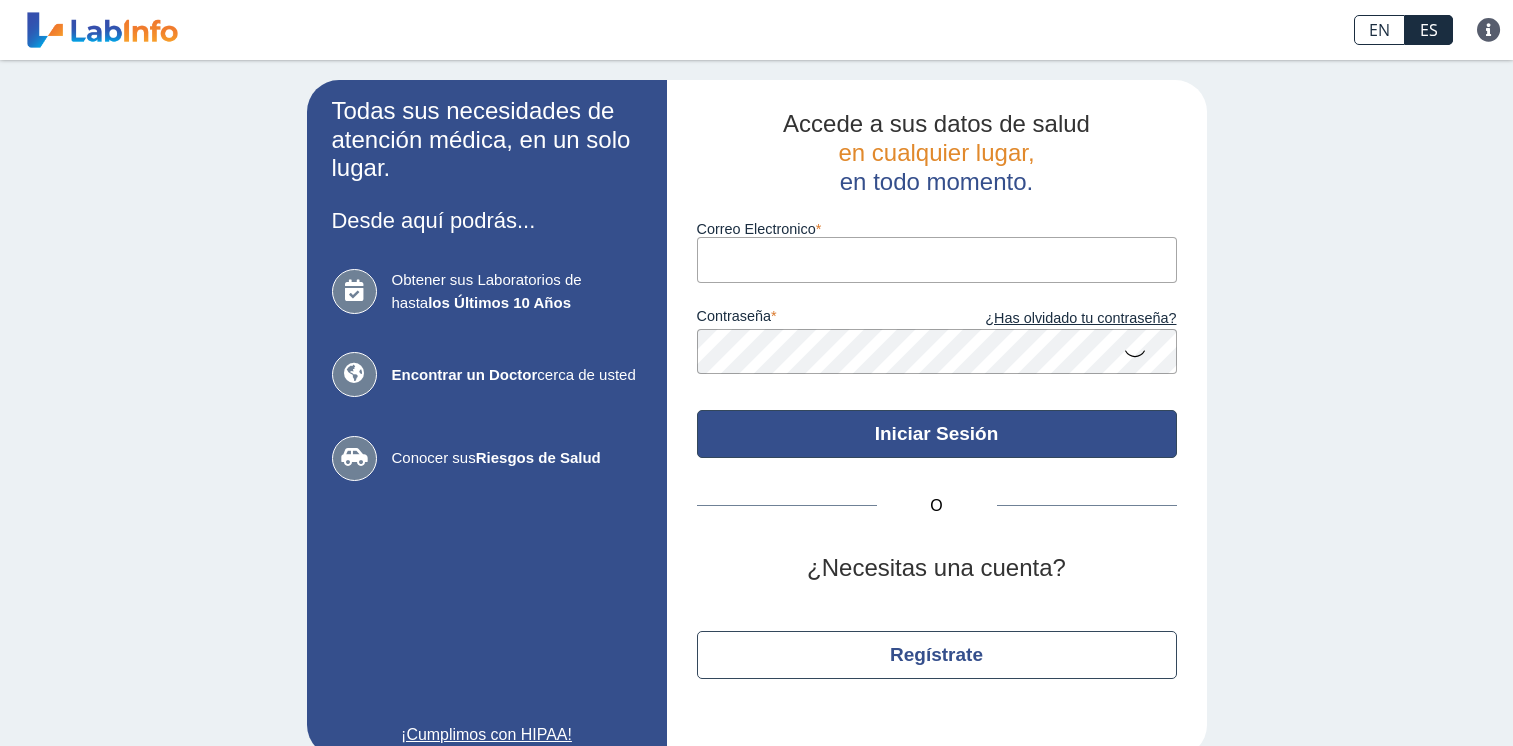 scroll, scrollTop: 0, scrollLeft: 0, axis: both 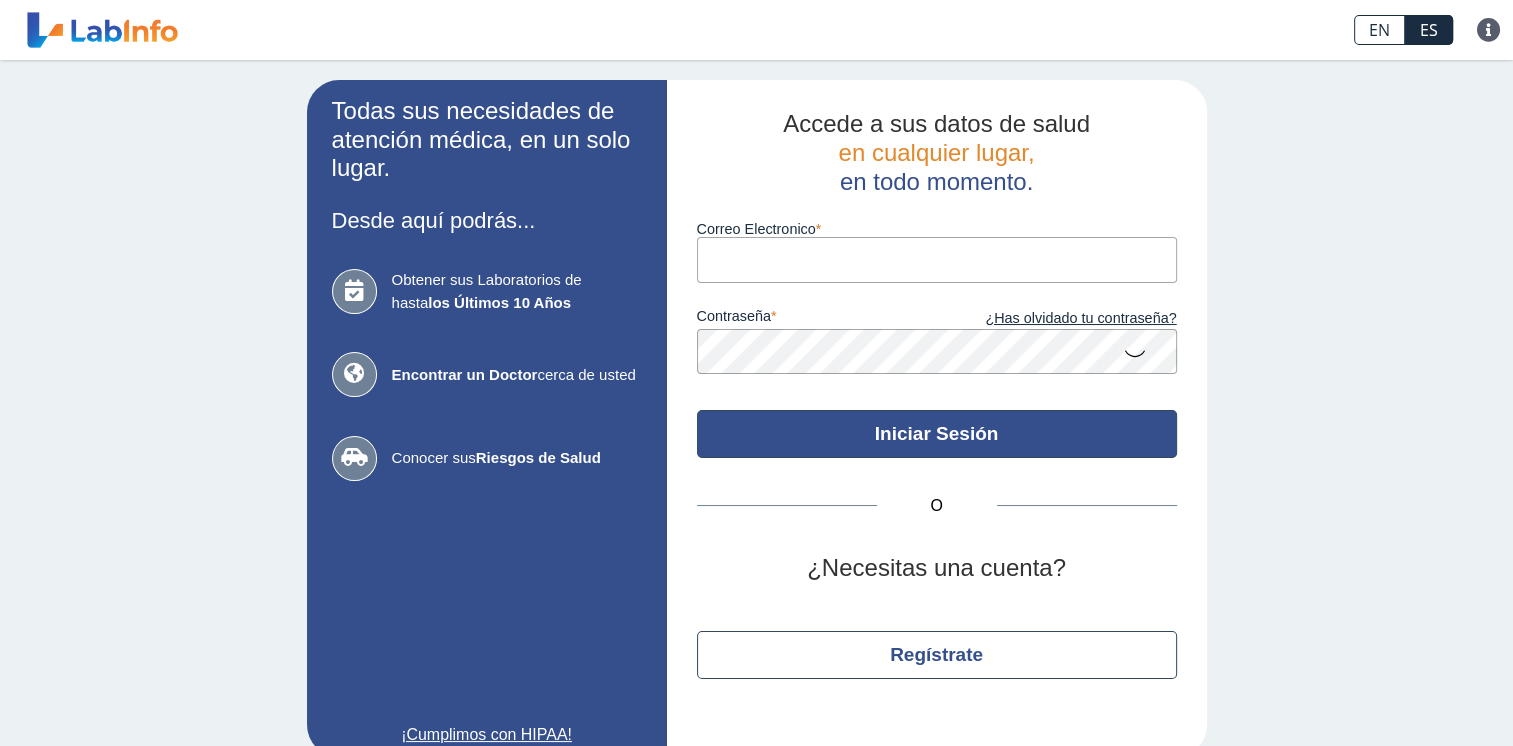 type on "[EMAIL]" 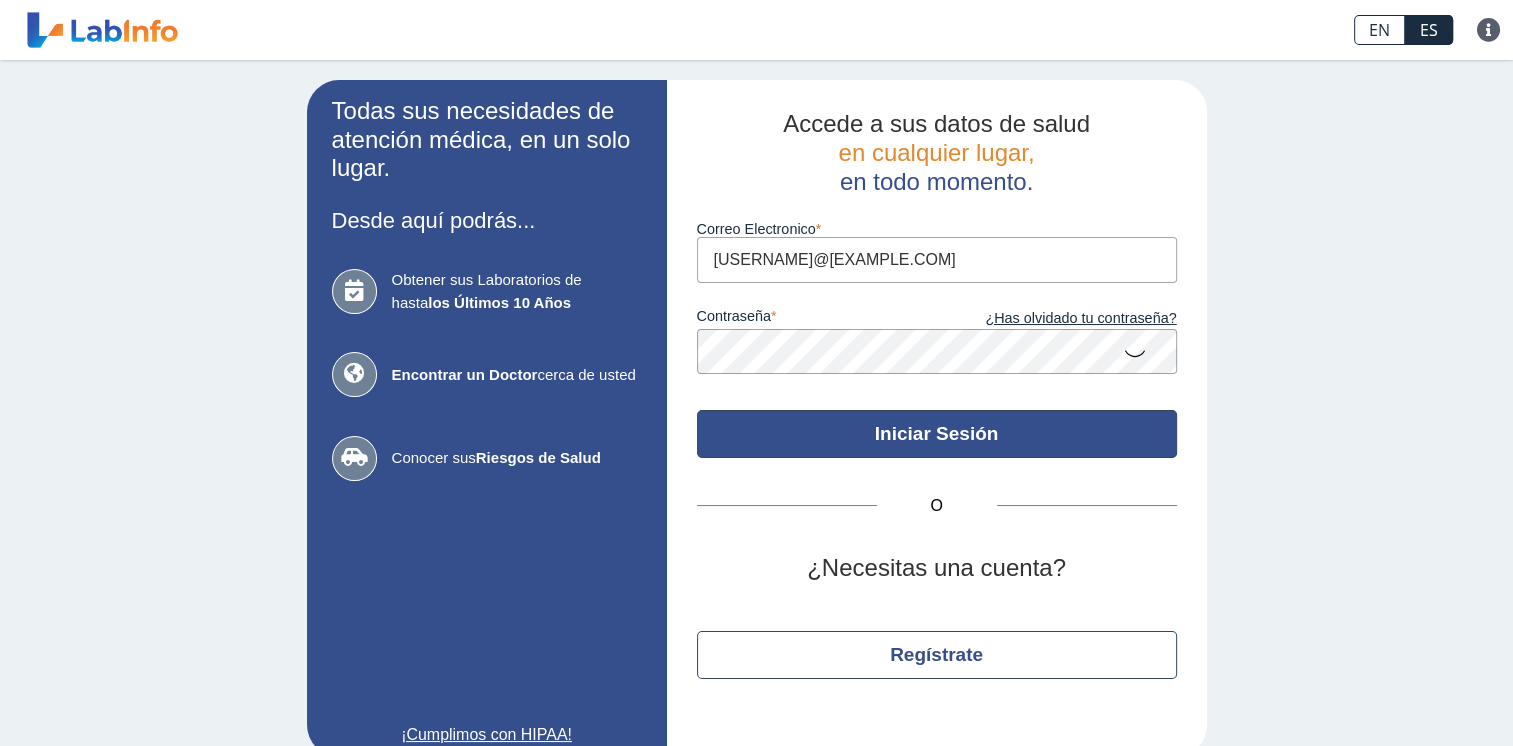 scroll, scrollTop: 0, scrollLeft: 0, axis: both 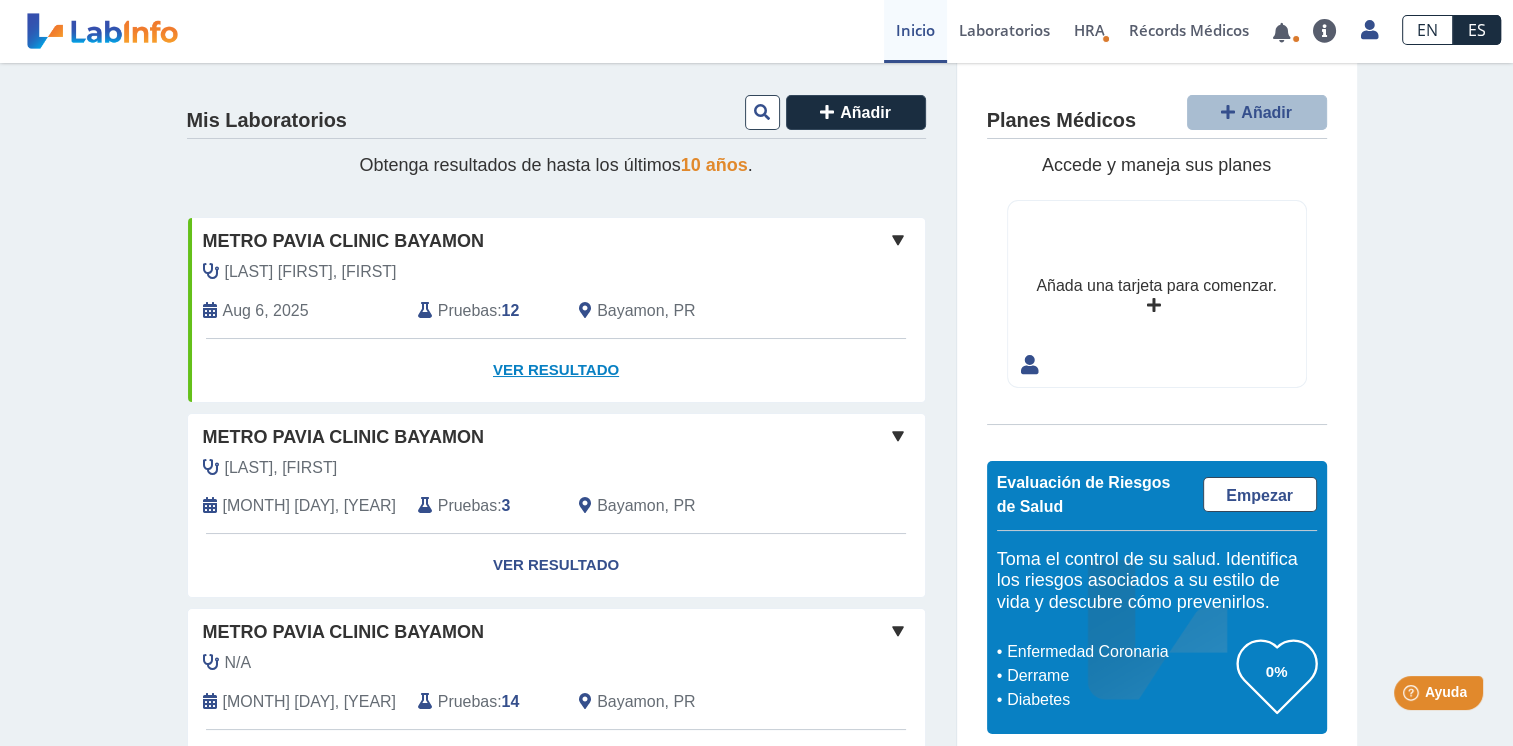 click on "Ver Resultado" 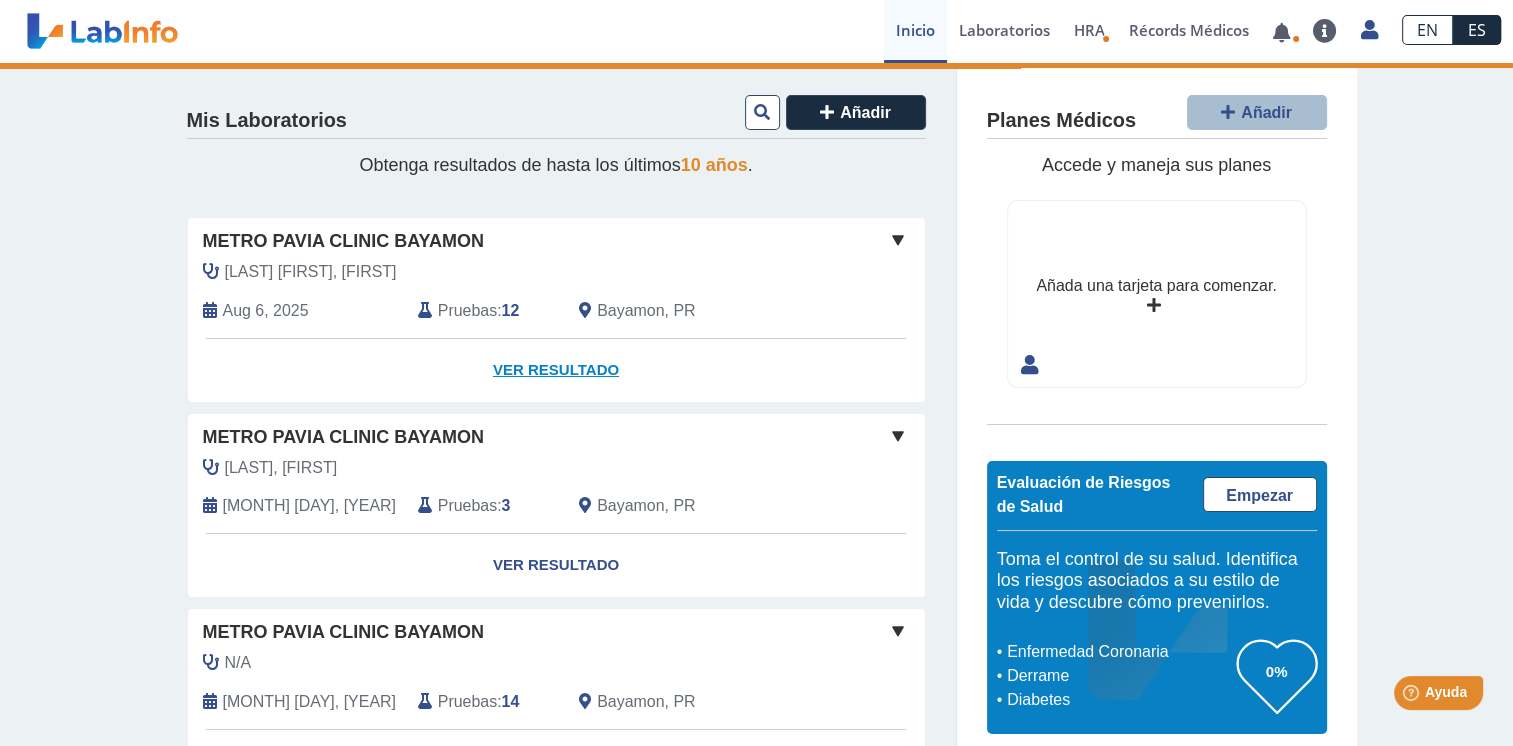 click on "Ver Resultado" 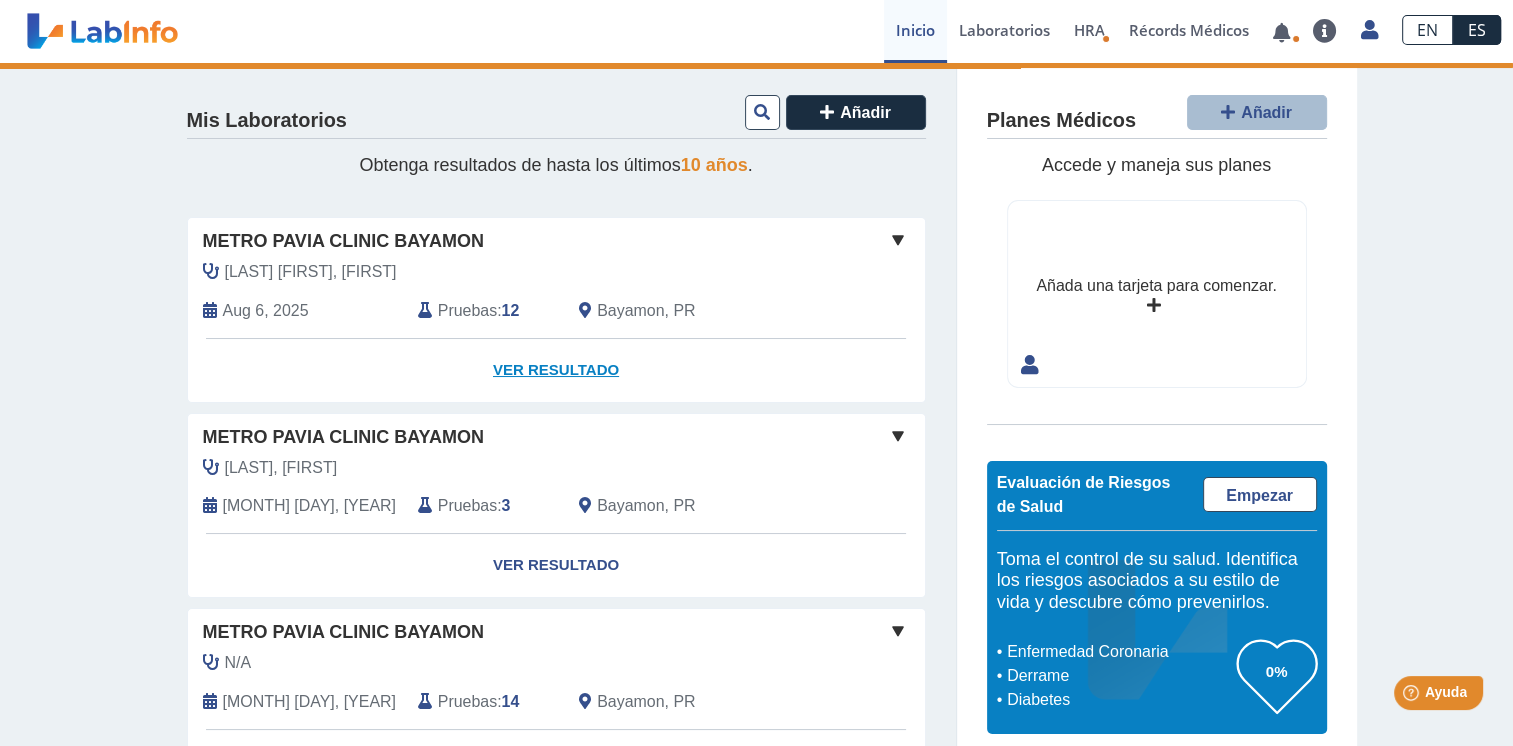 click on "Ver Resultado" 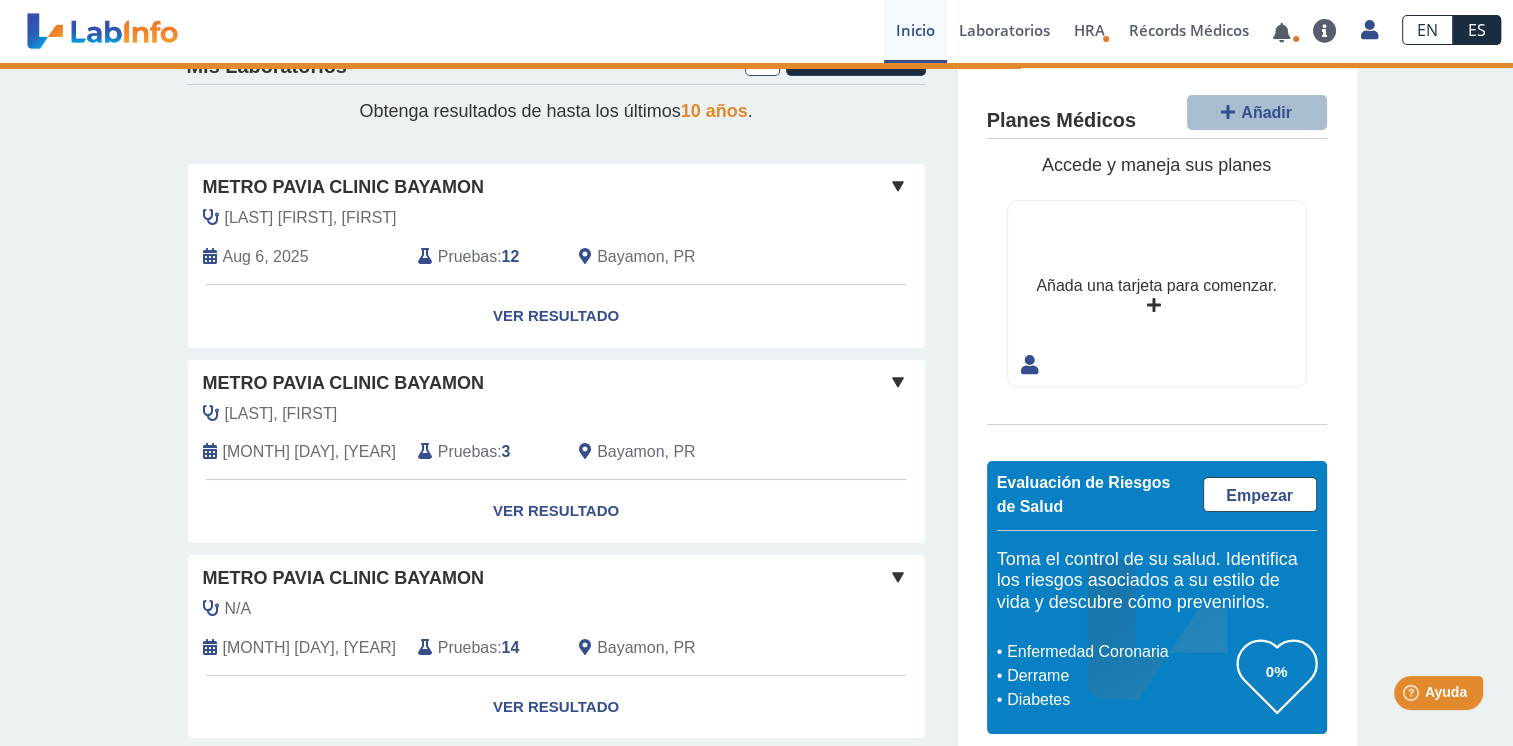 scroll, scrollTop: 0, scrollLeft: 0, axis: both 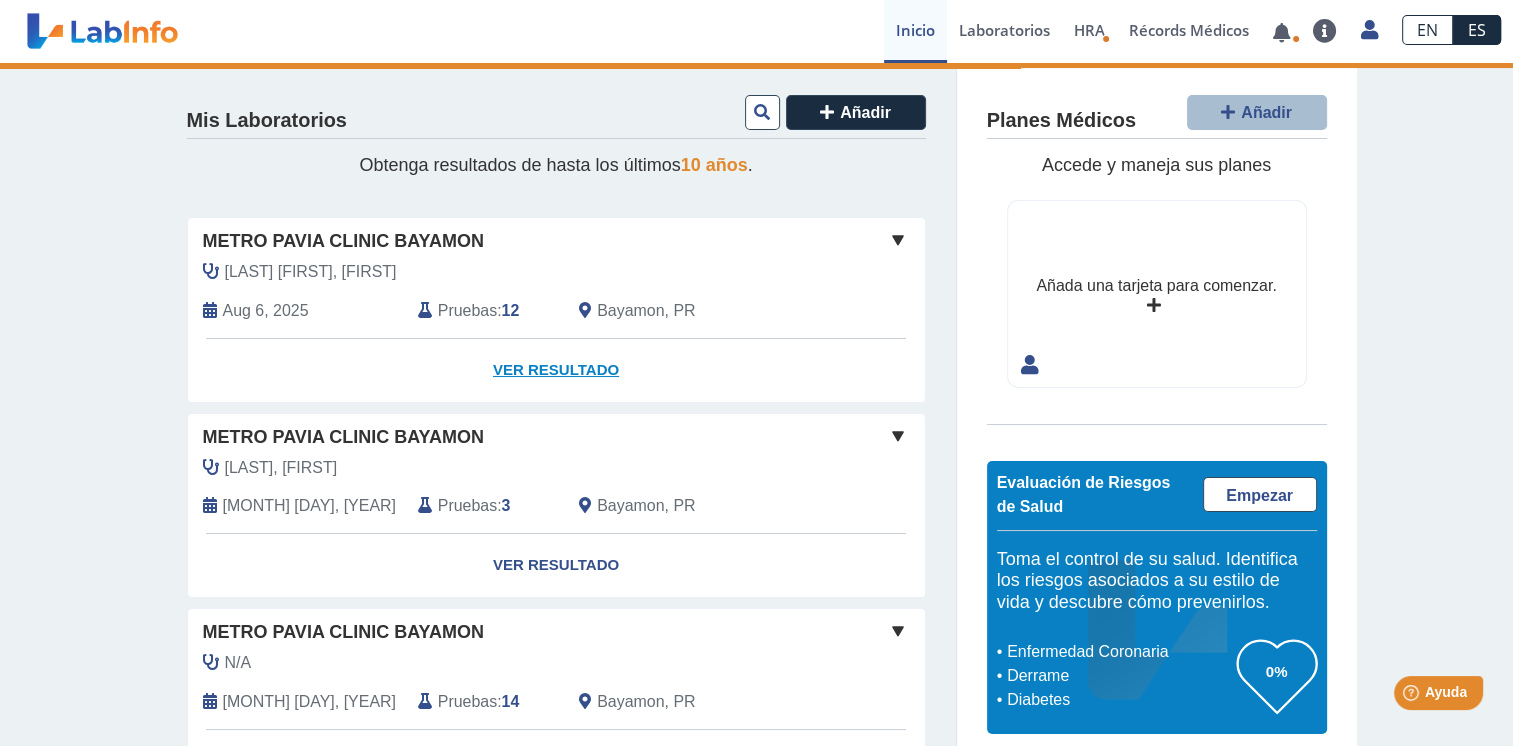 click on "Ver Resultado" 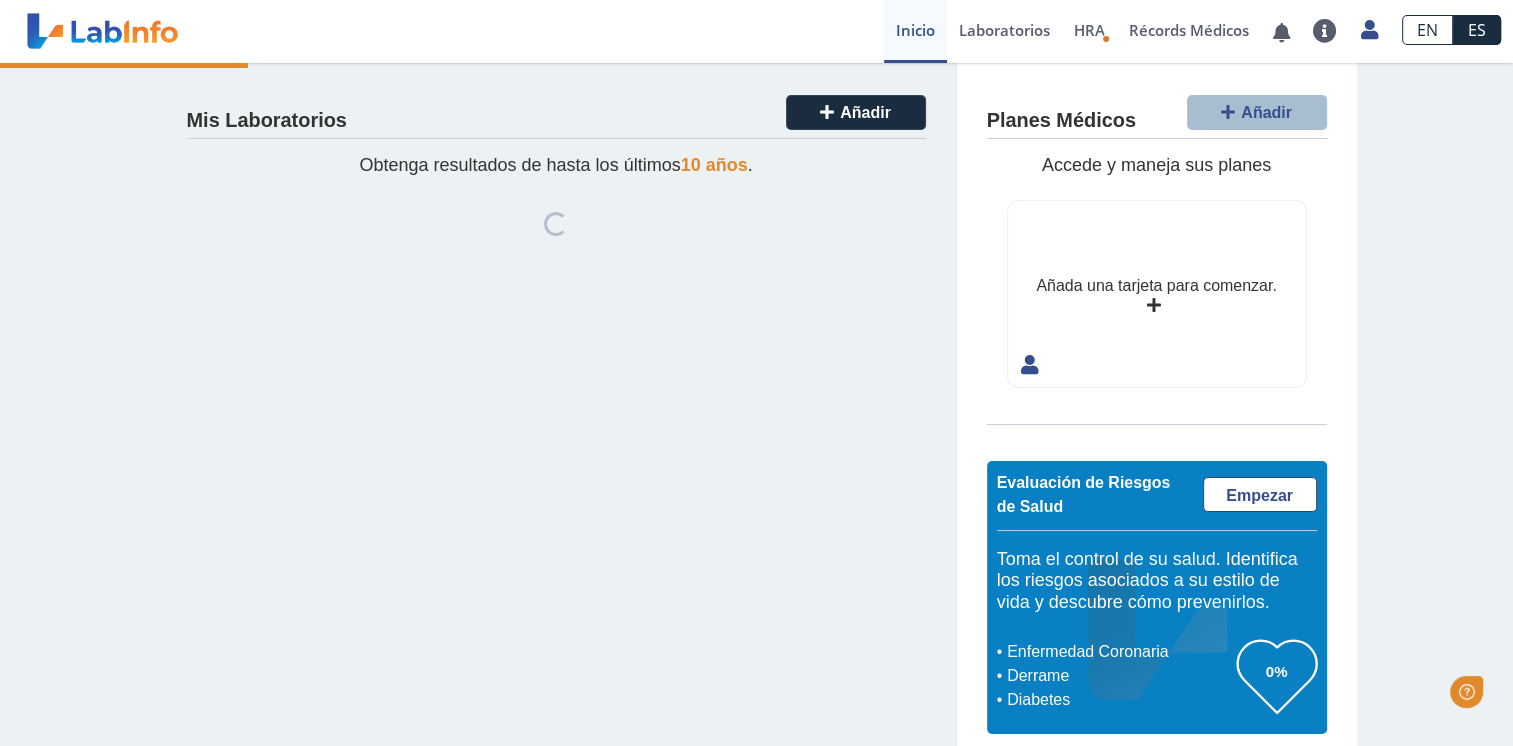 scroll, scrollTop: 0, scrollLeft: 0, axis: both 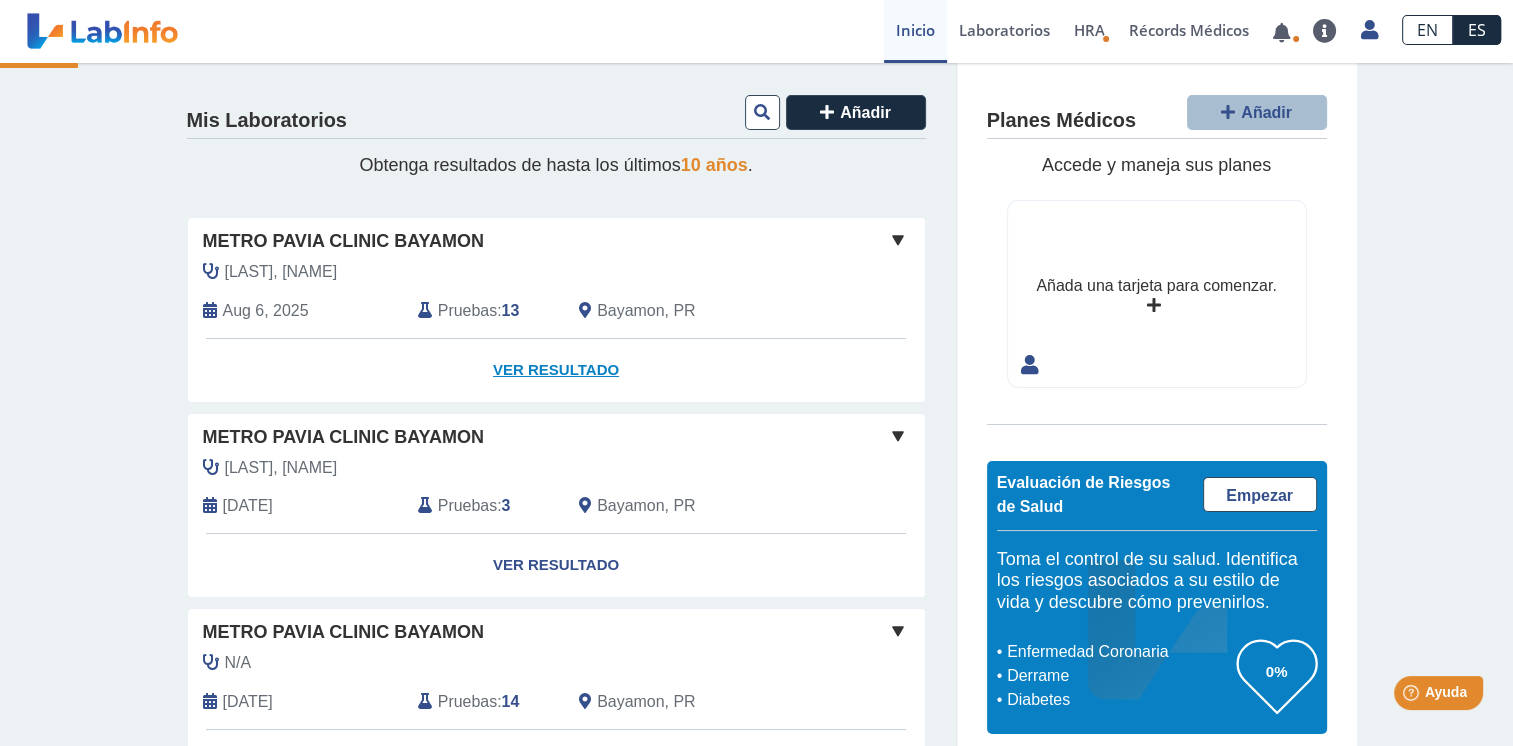 click on "Ver Resultado" 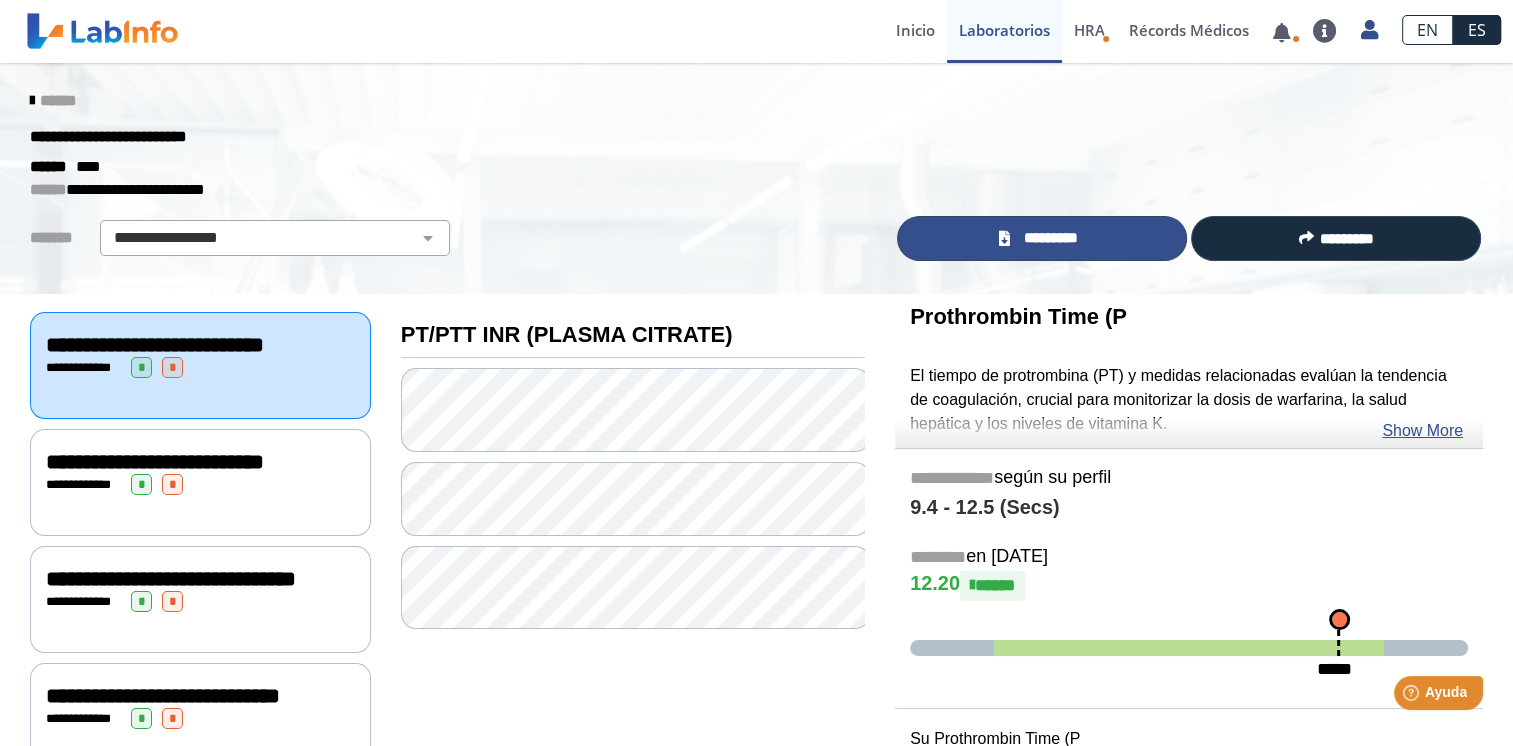 click on "*********" 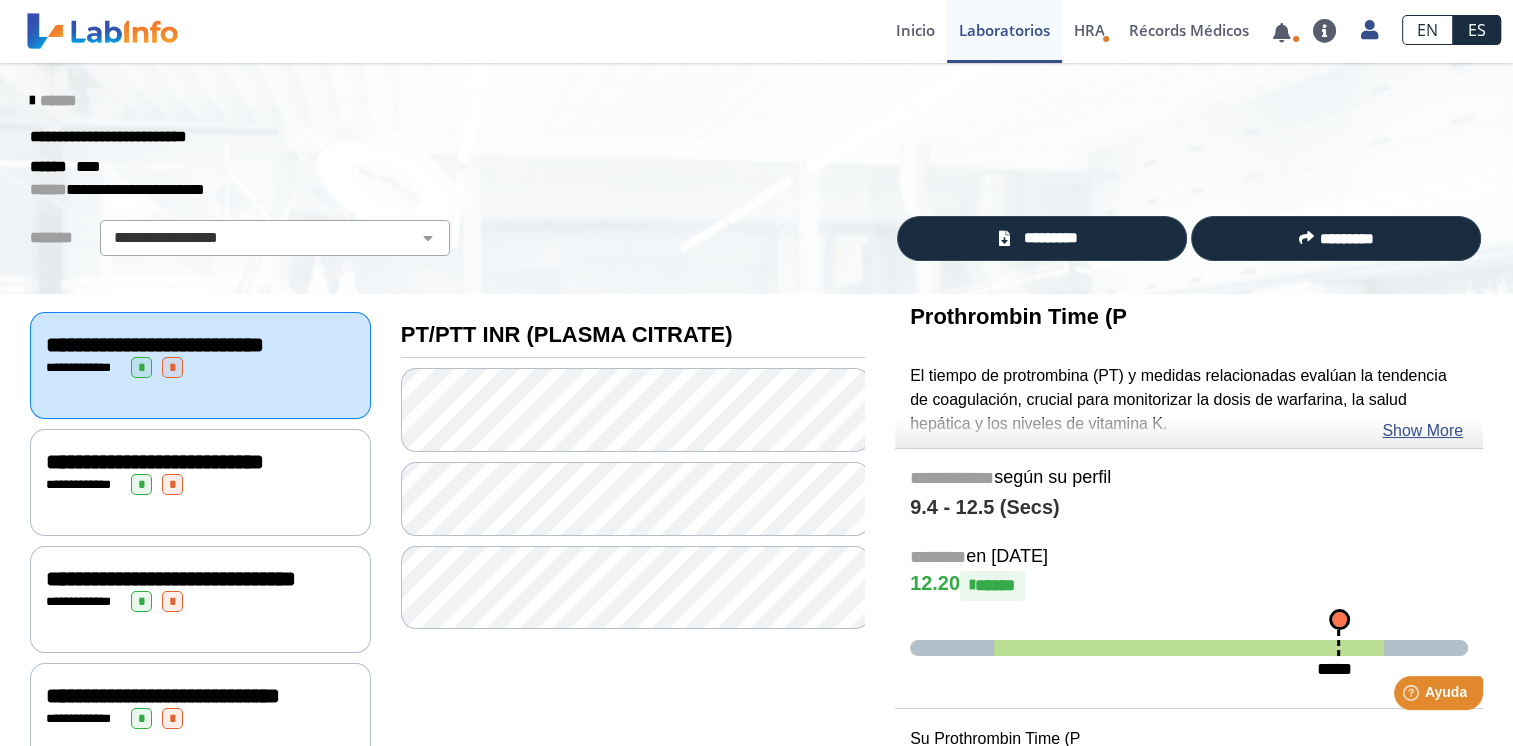 click on "******" 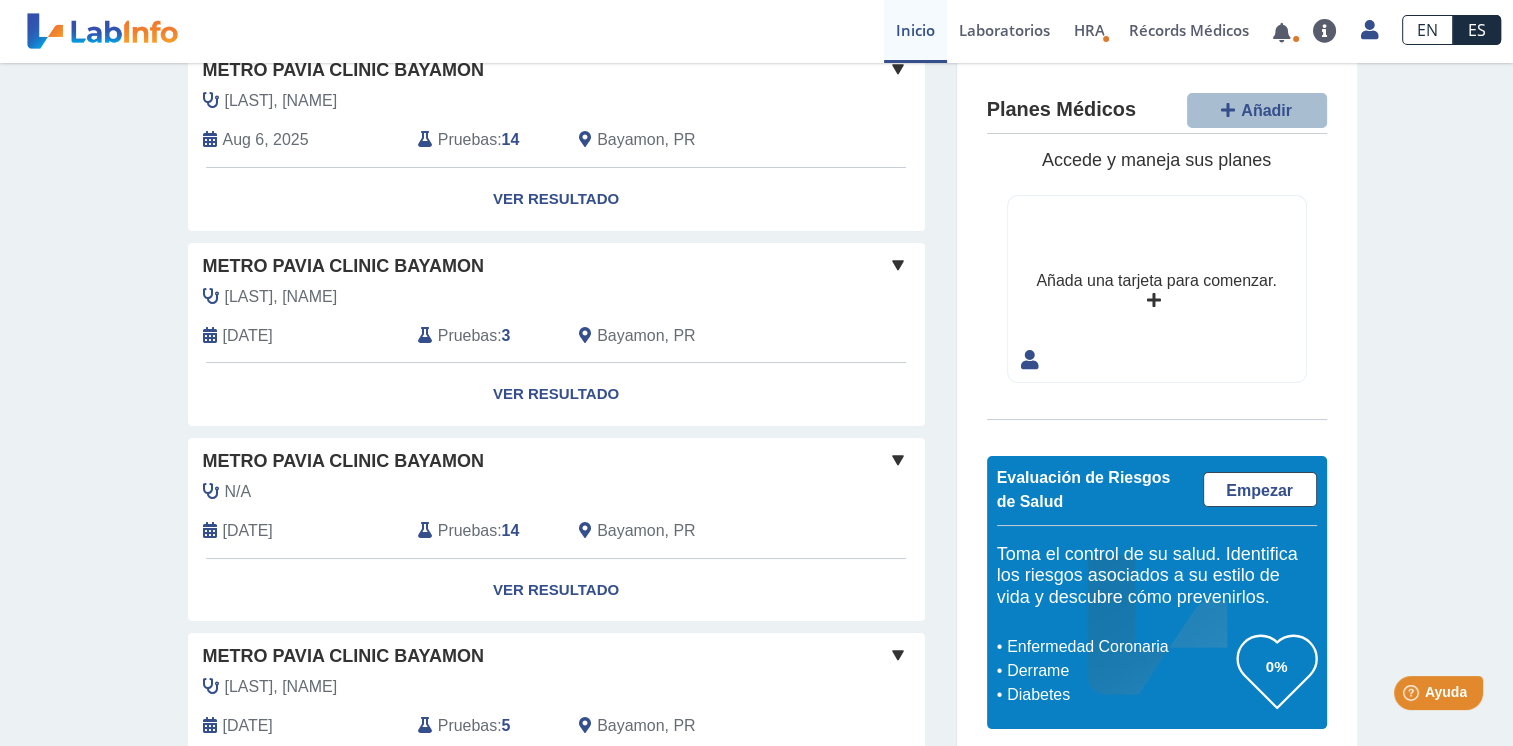 scroll, scrollTop: 200, scrollLeft: 0, axis: vertical 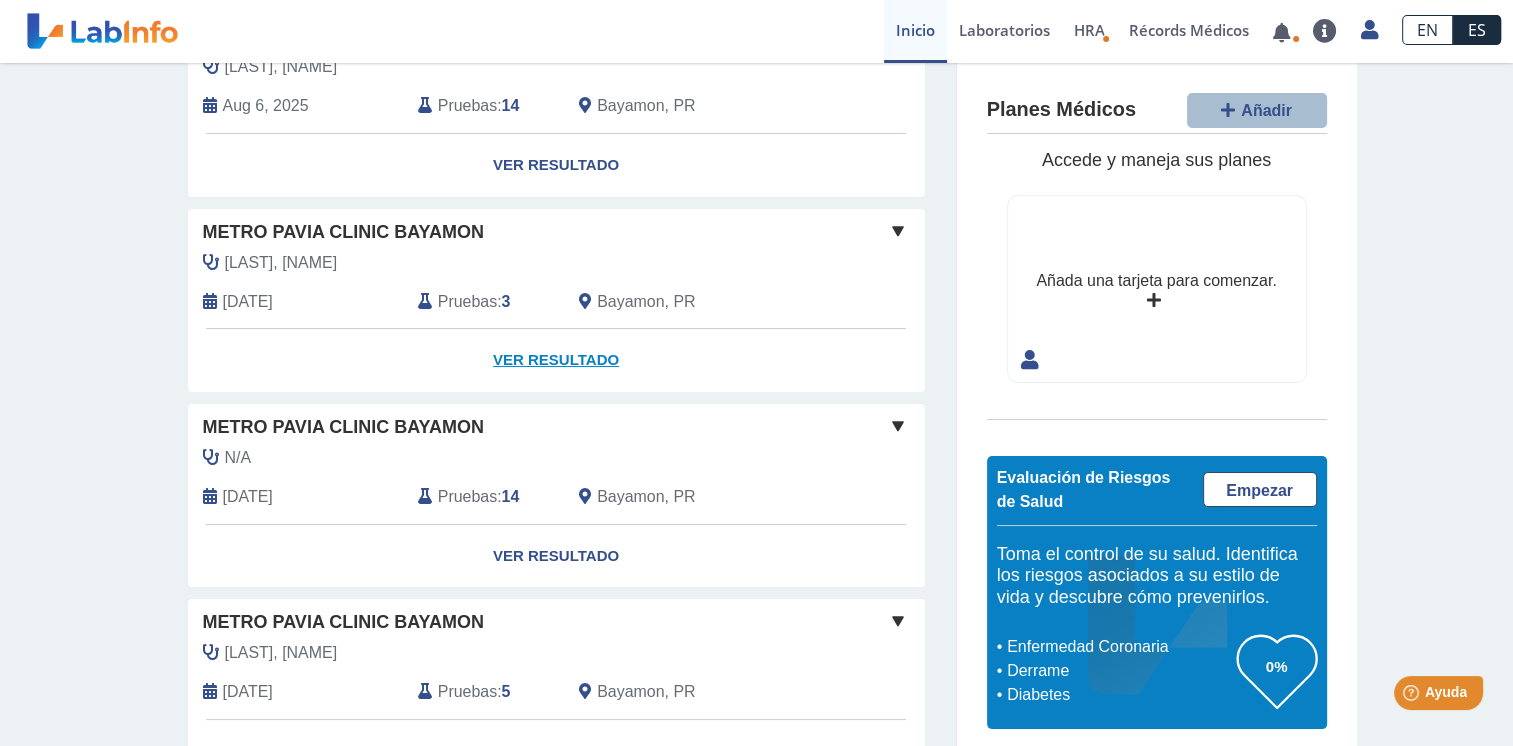 click on "Ver Resultado" 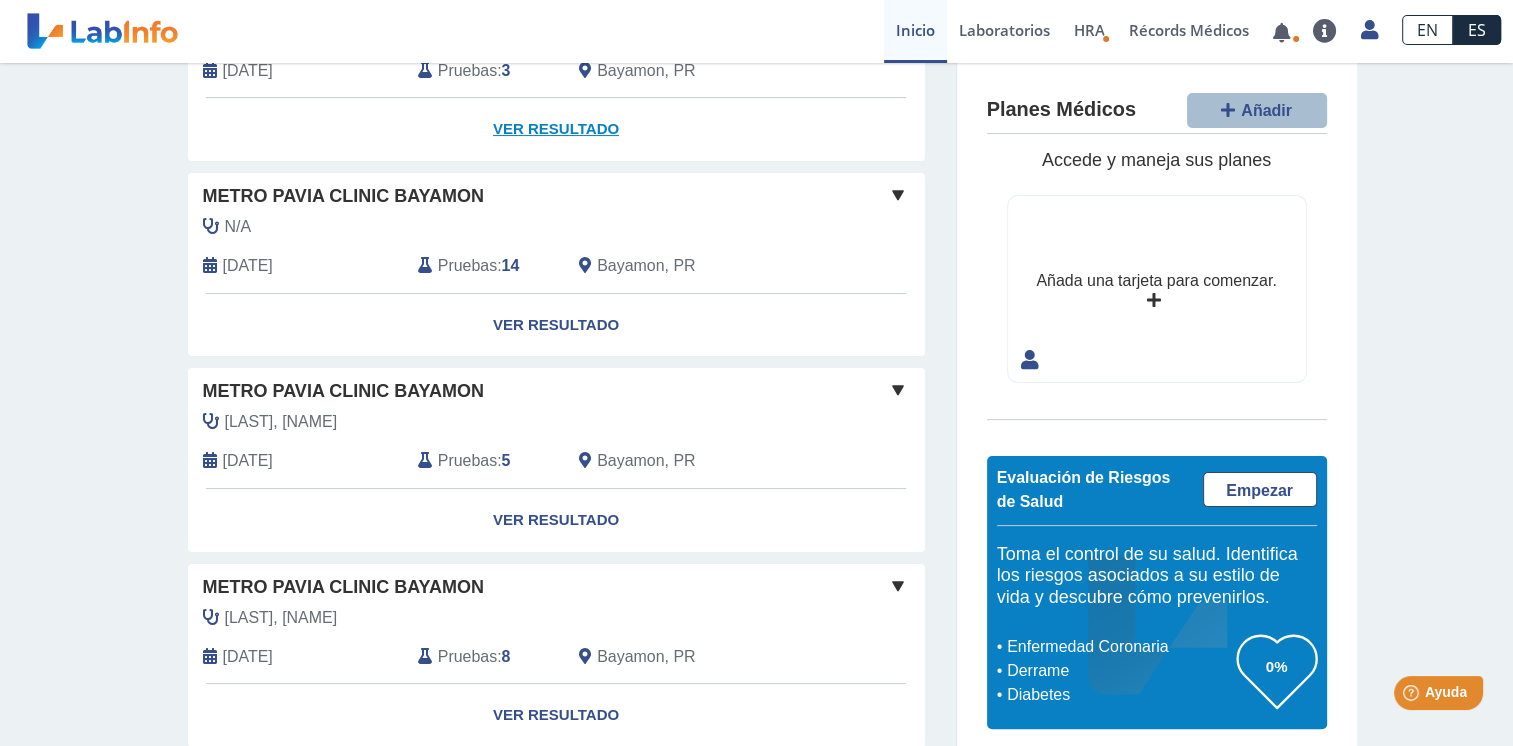 scroll, scrollTop: 500, scrollLeft: 0, axis: vertical 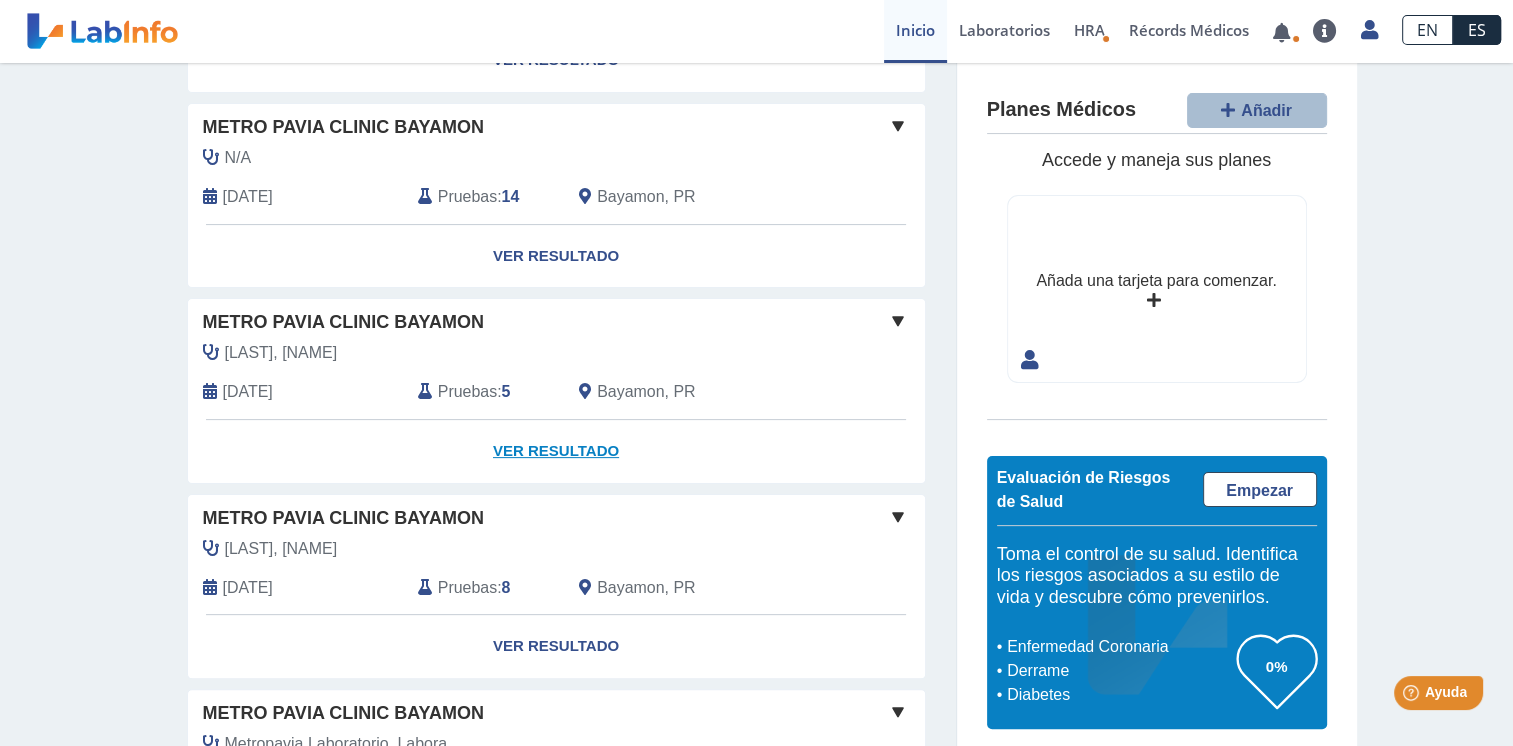 click on "Ver Resultado" 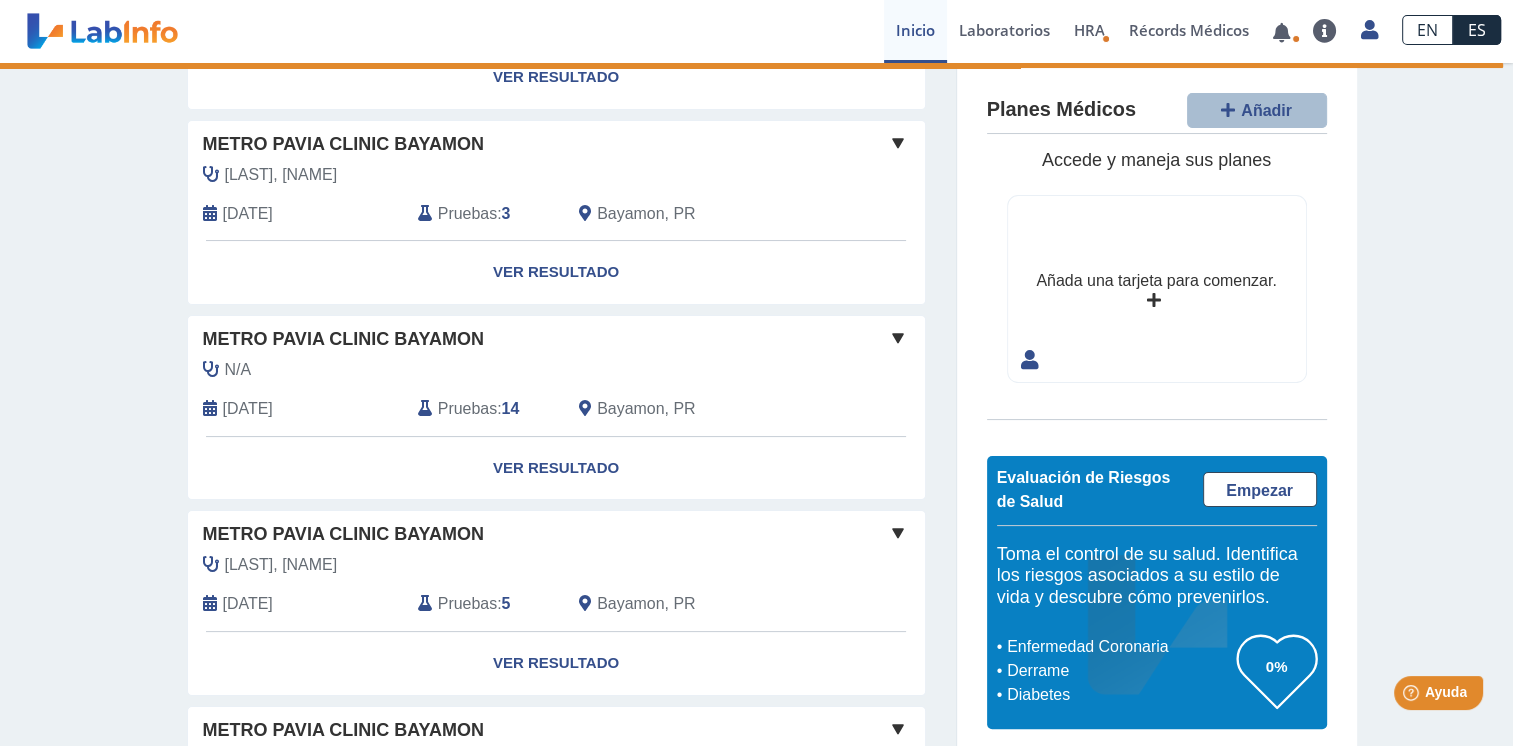 scroll, scrollTop: 300, scrollLeft: 0, axis: vertical 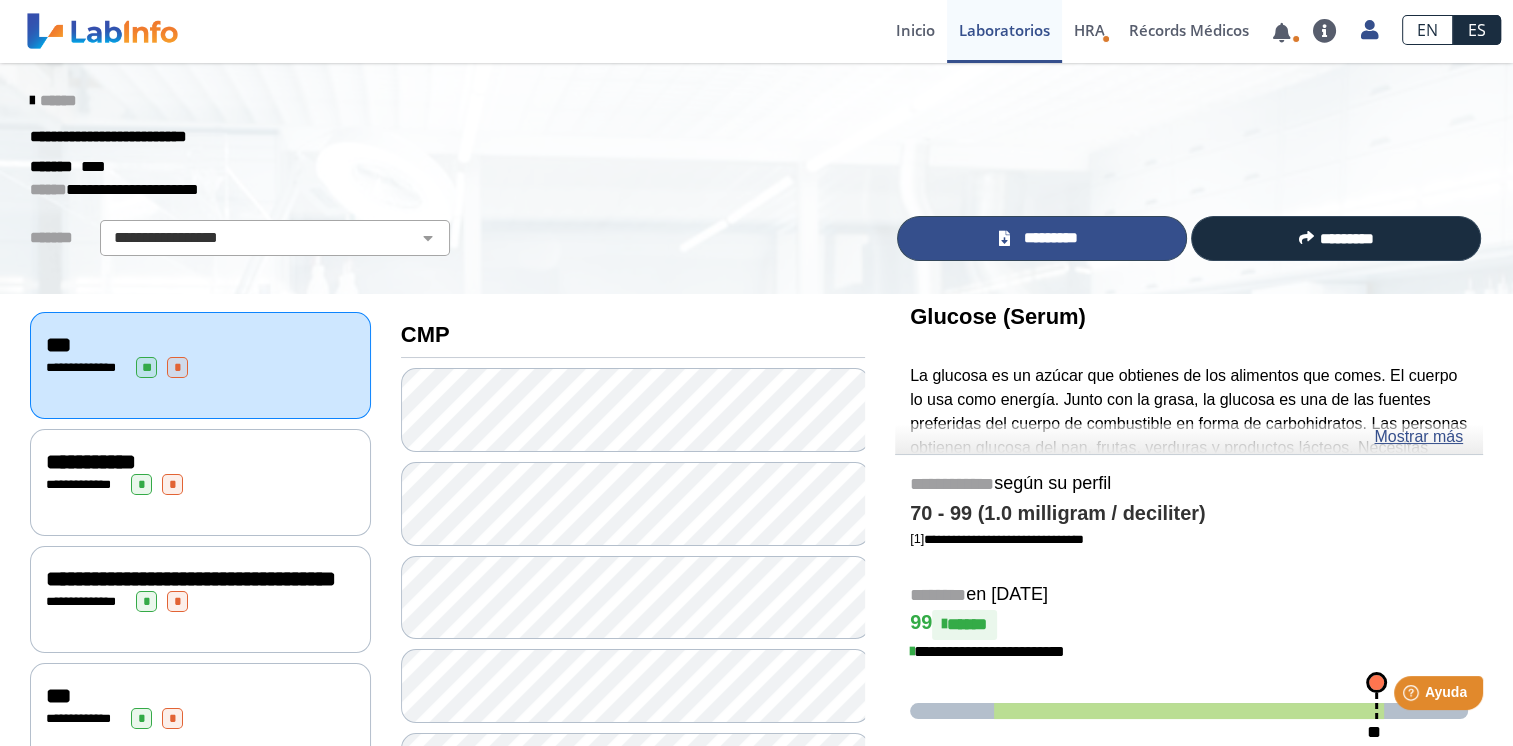 click on "*********" 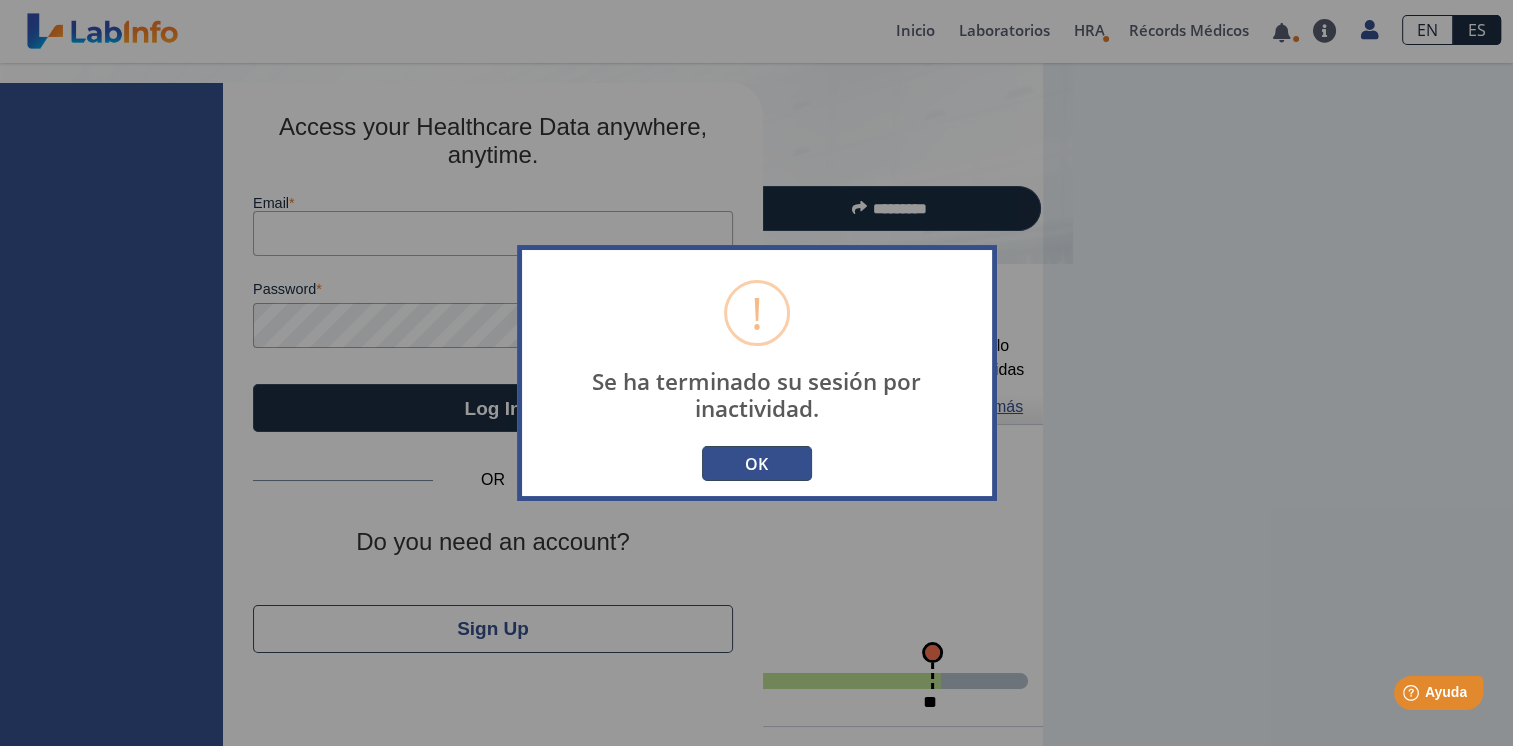 type on "[EMAIL]" 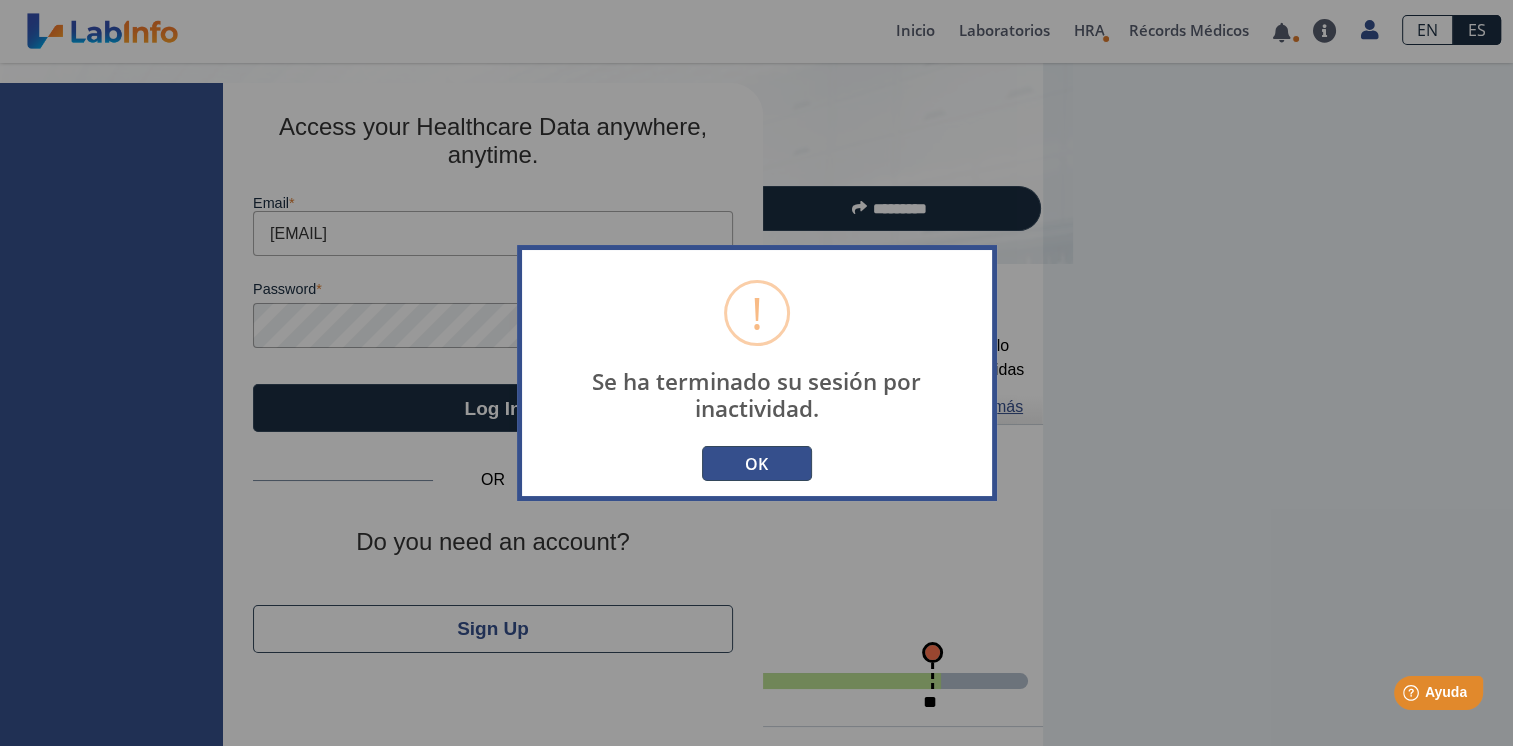 type 